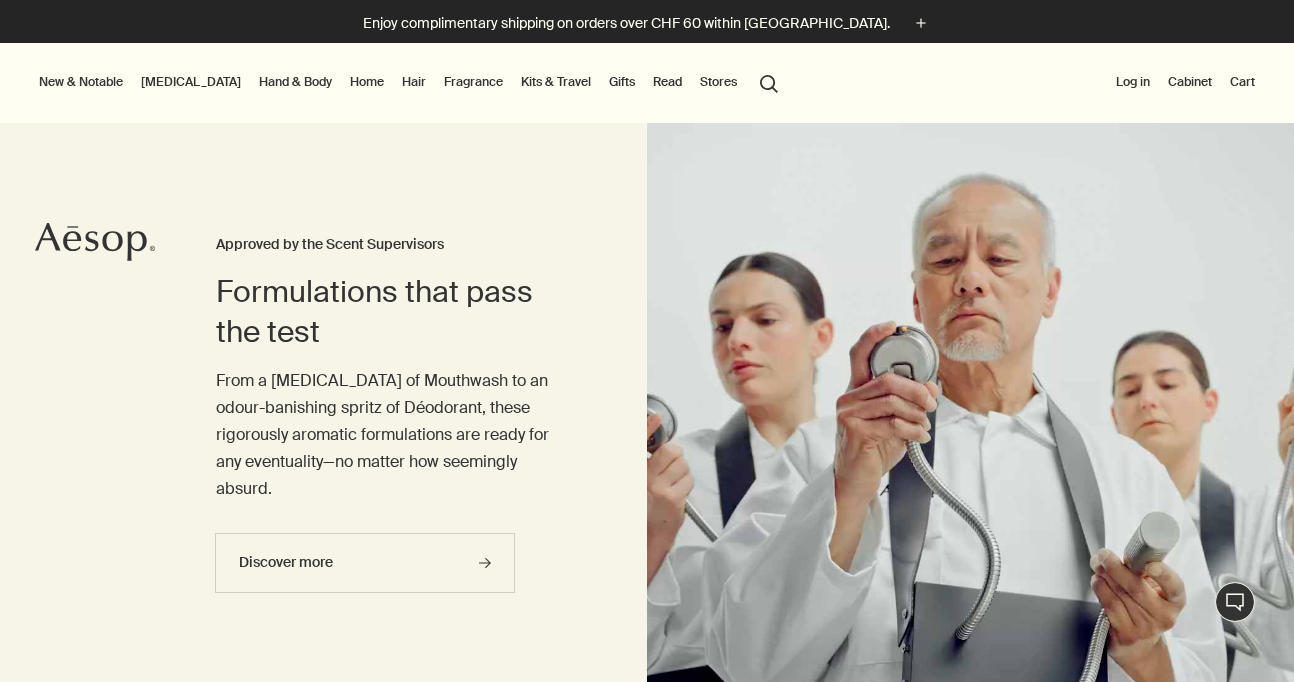 scroll, scrollTop: 22, scrollLeft: 0, axis: vertical 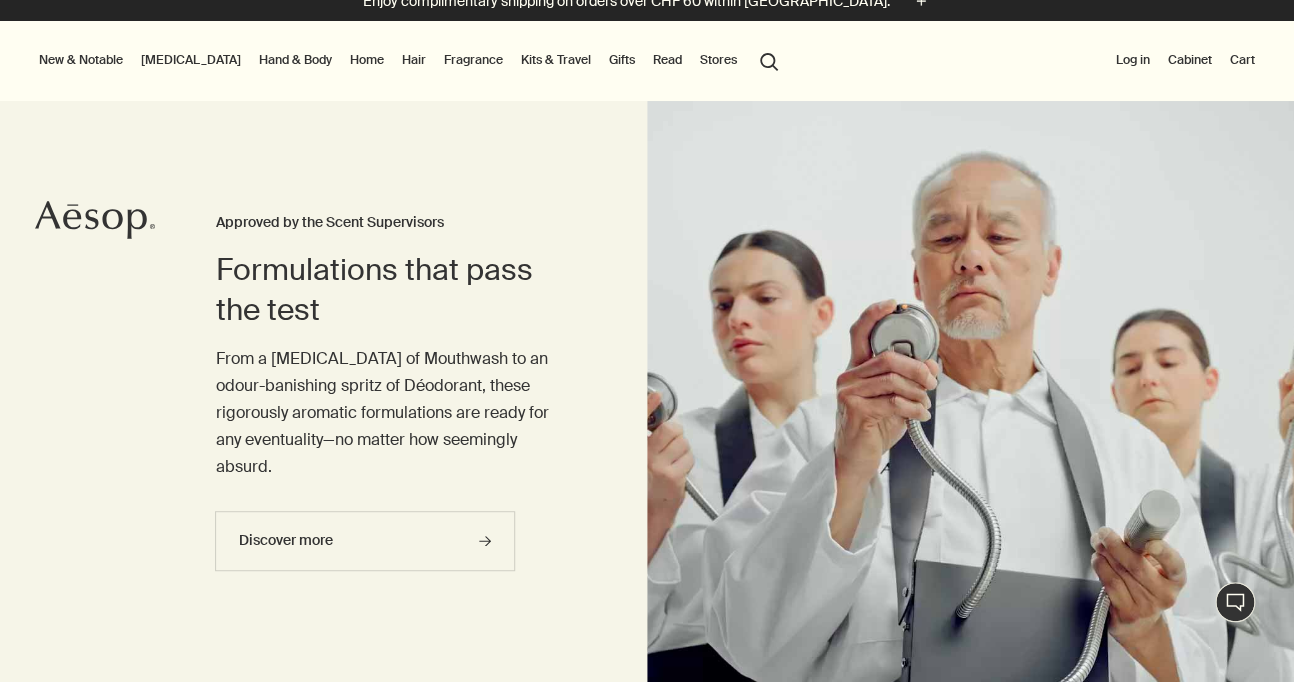 click on "Fragrance" at bounding box center (473, 60) 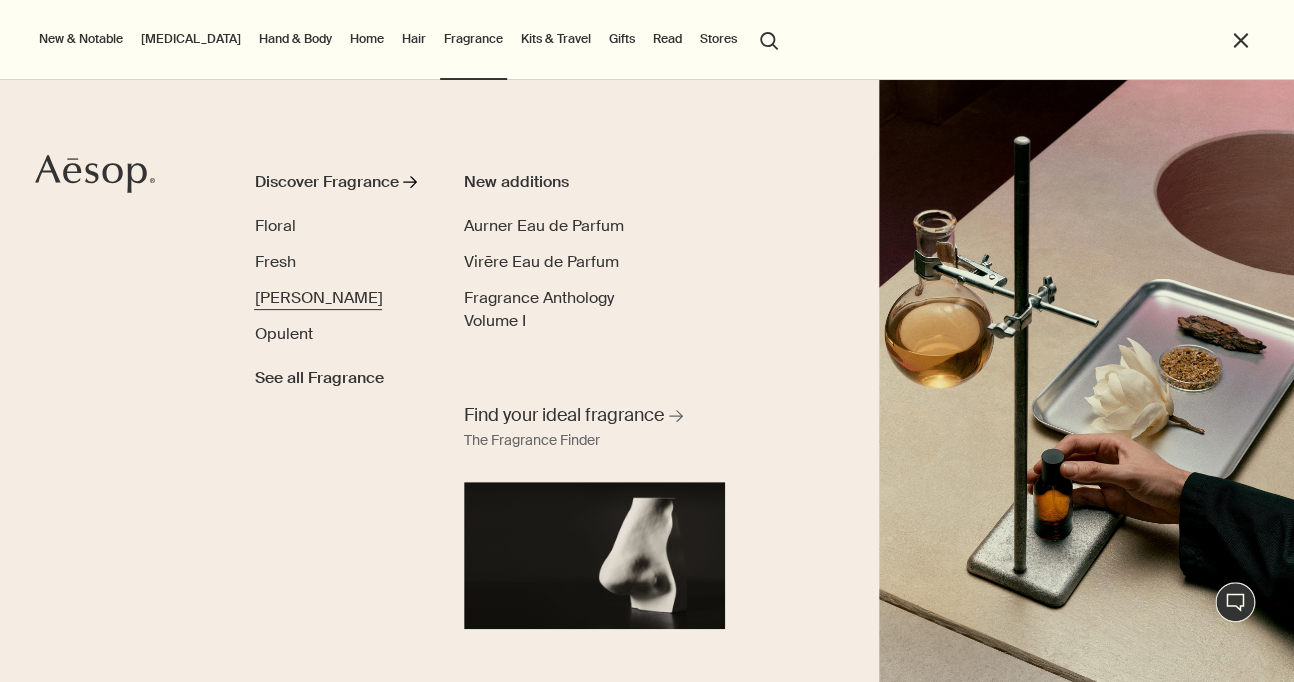 click on "[PERSON_NAME]" at bounding box center [318, 297] 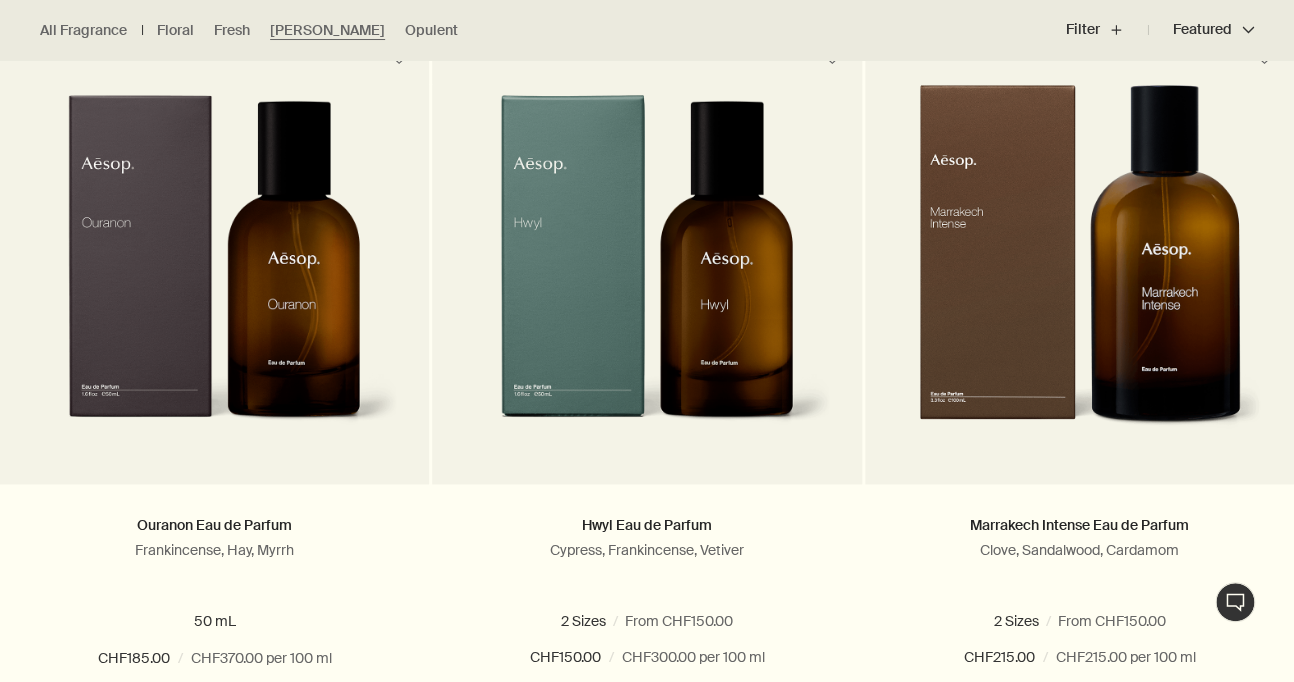 scroll, scrollTop: 614, scrollLeft: 0, axis: vertical 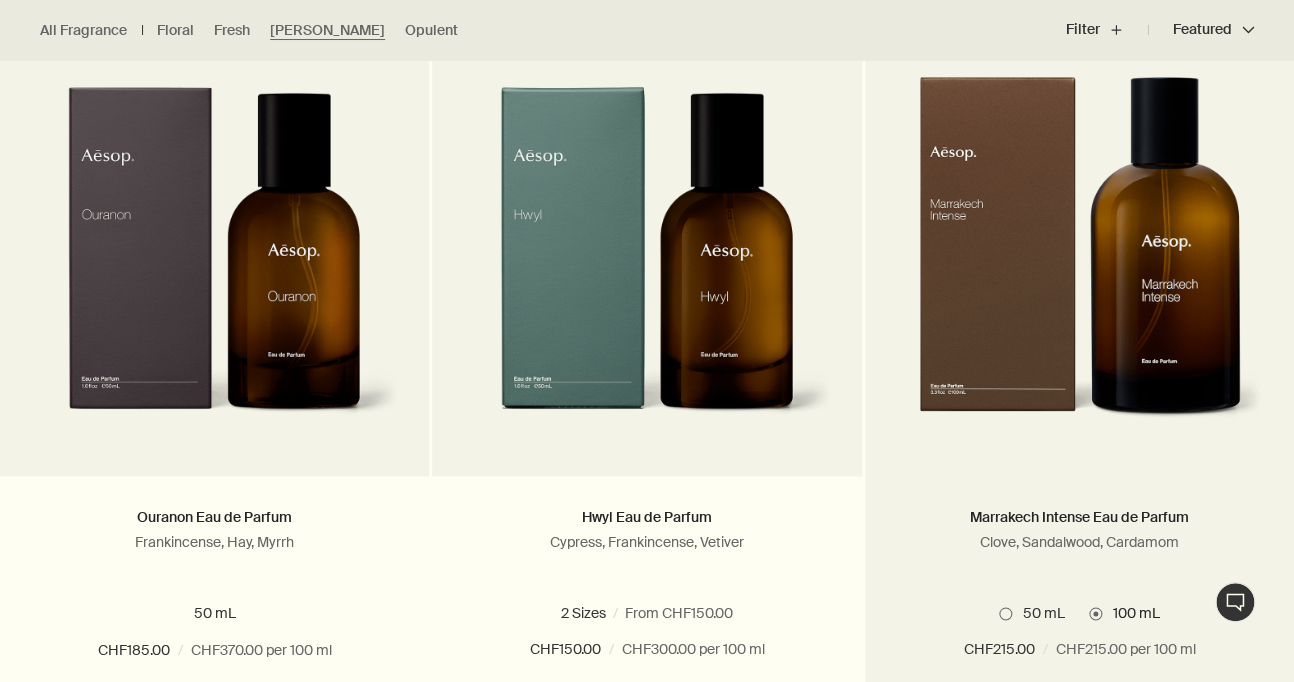 click at bounding box center [1005, 613] 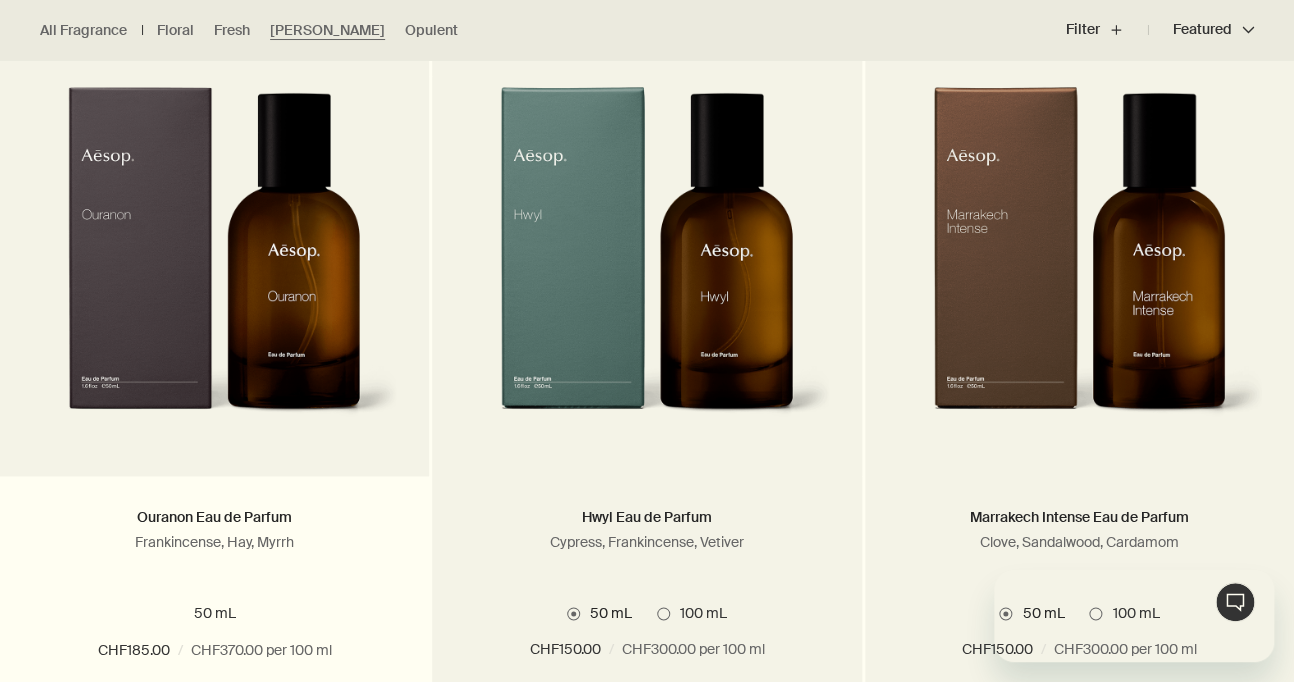 scroll, scrollTop: 0, scrollLeft: 0, axis: both 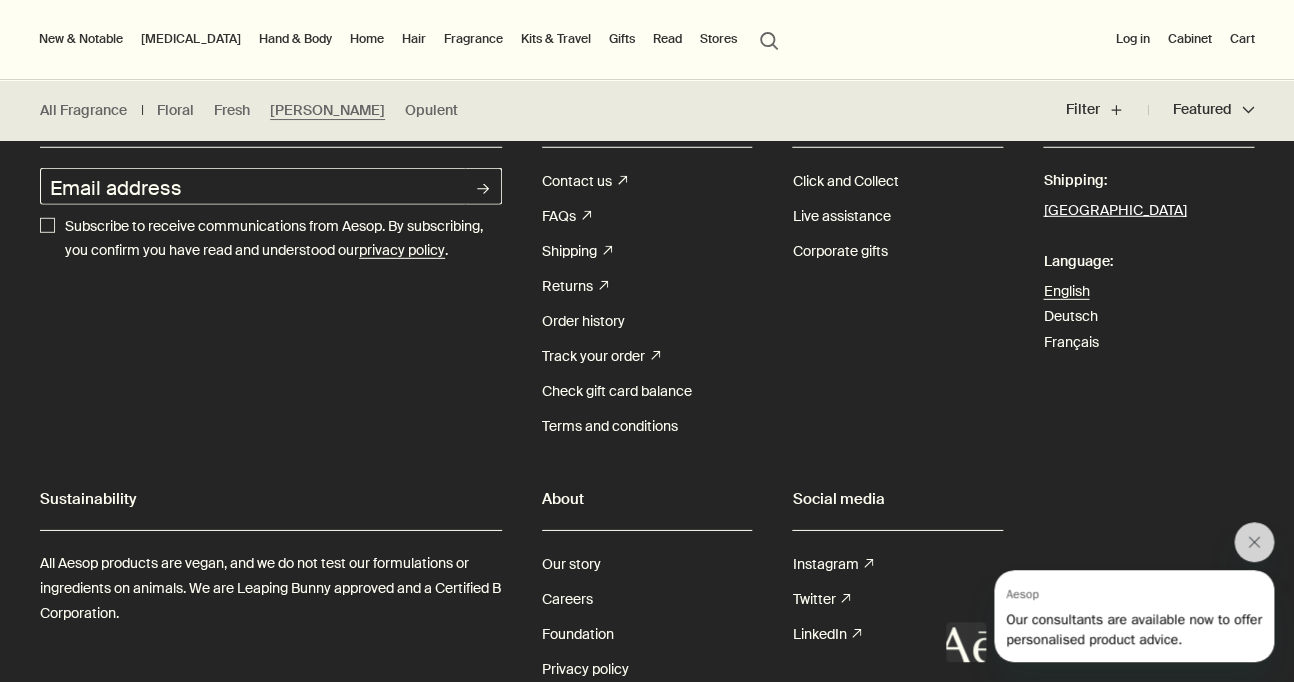 click on "[GEOGRAPHIC_DATA]" at bounding box center [1114, 211] 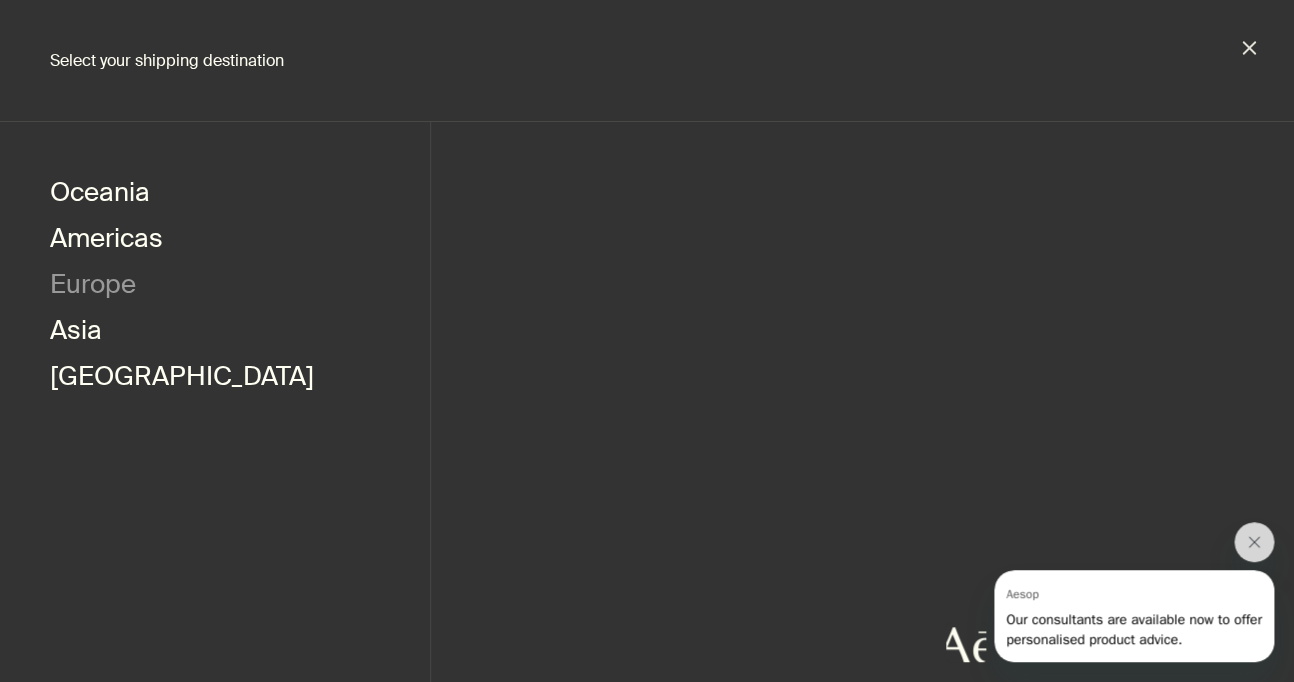 click on "Europe" at bounding box center [93, 287] 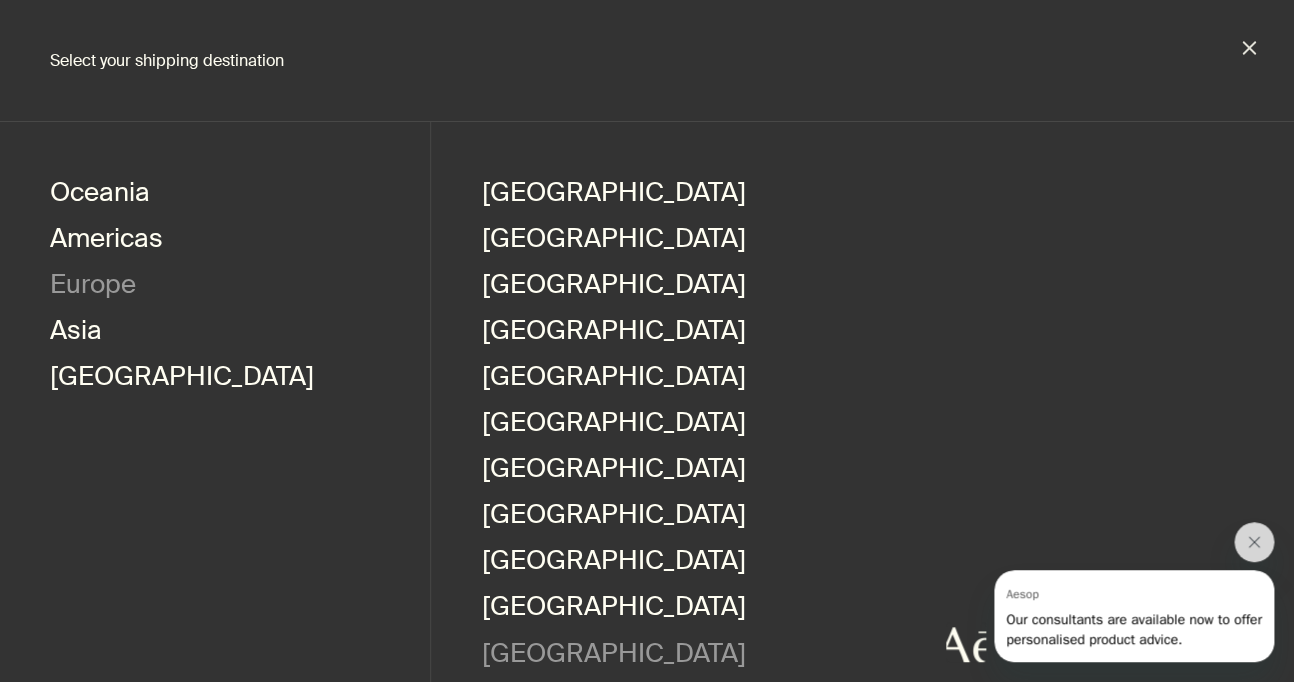 click on "[GEOGRAPHIC_DATA]" at bounding box center [613, 656] 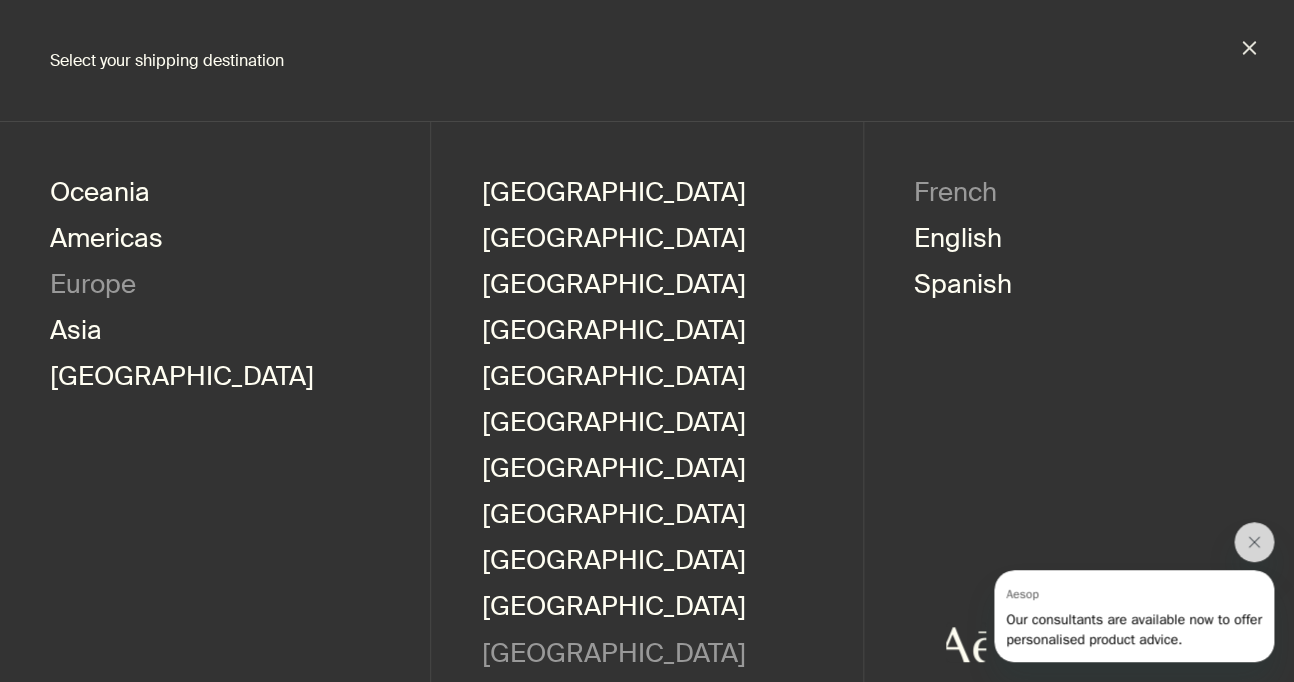 click on "French" at bounding box center [955, 195] 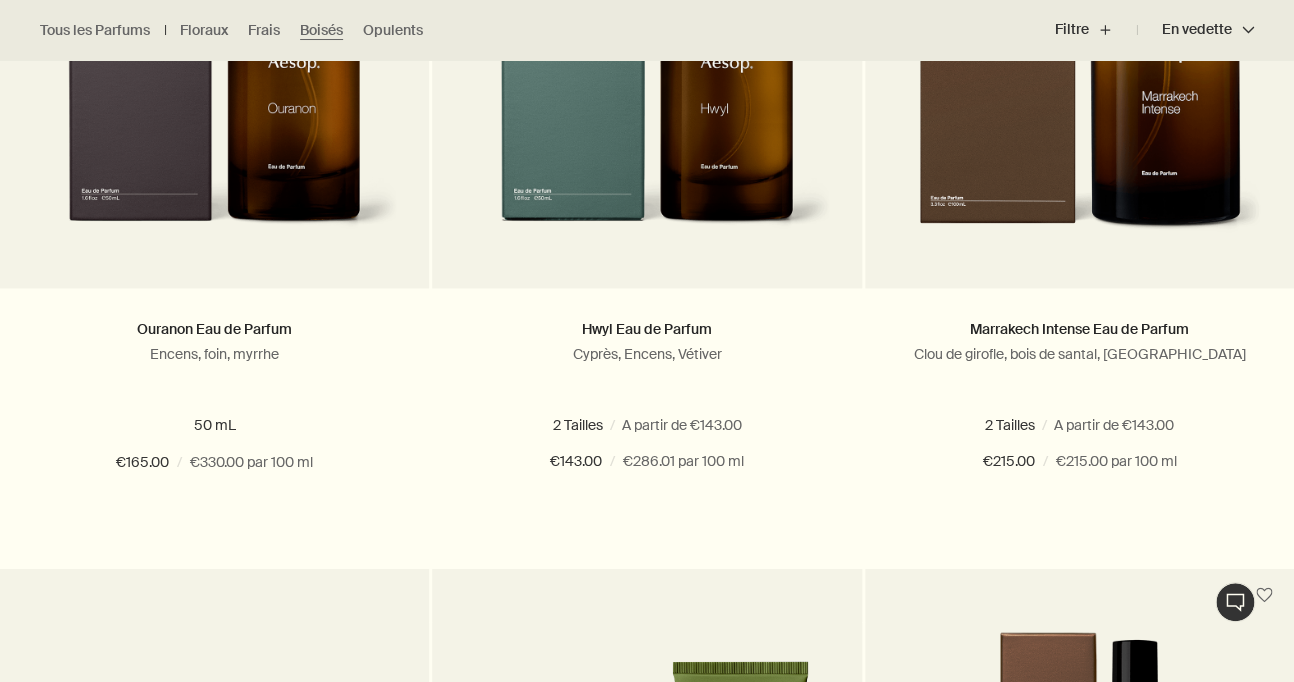 scroll, scrollTop: 804, scrollLeft: 0, axis: vertical 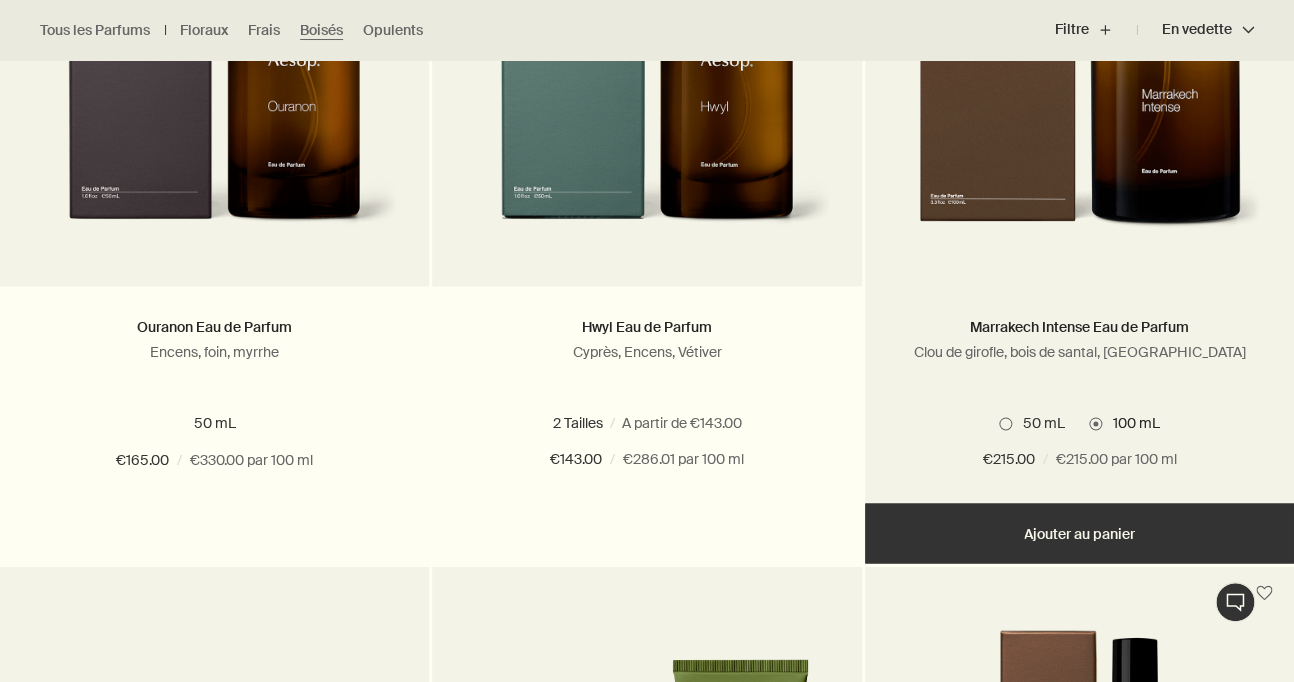 click on "50 mL 100 mL" at bounding box center (1079, 423) 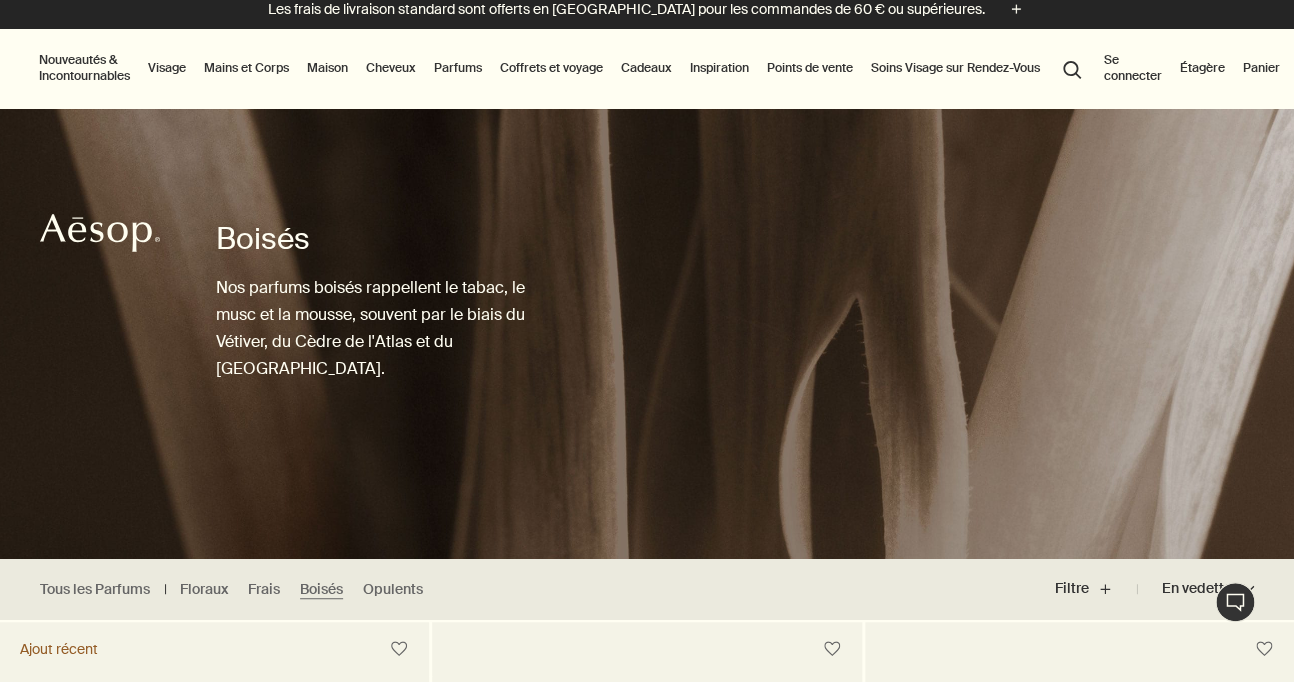 scroll, scrollTop: 0, scrollLeft: 0, axis: both 